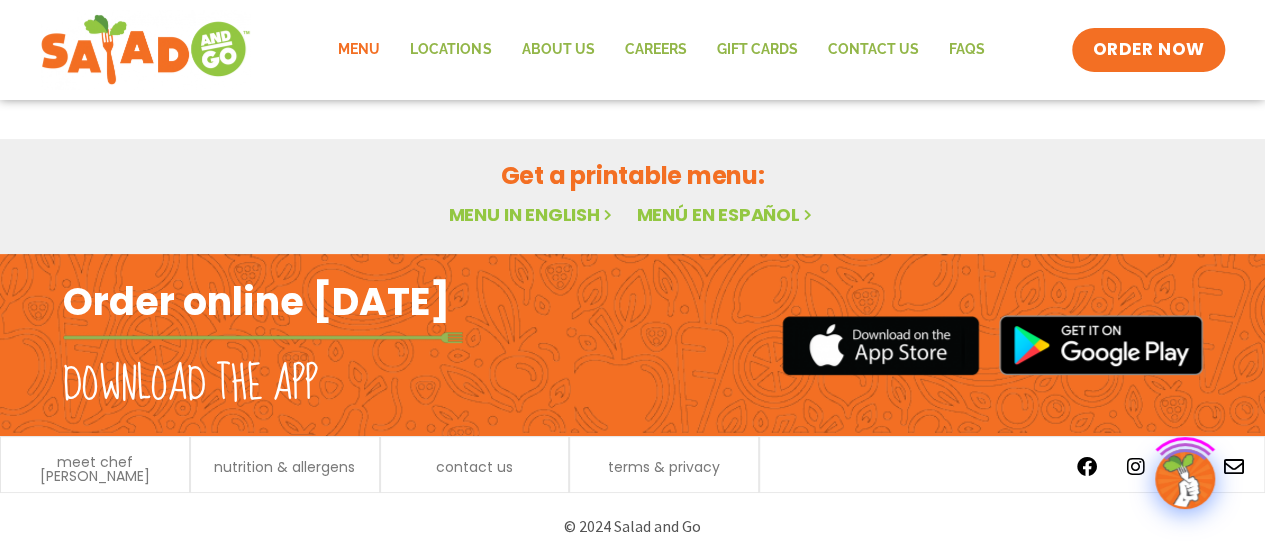 scroll, scrollTop: 135, scrollLeft: 0, axis: vertical 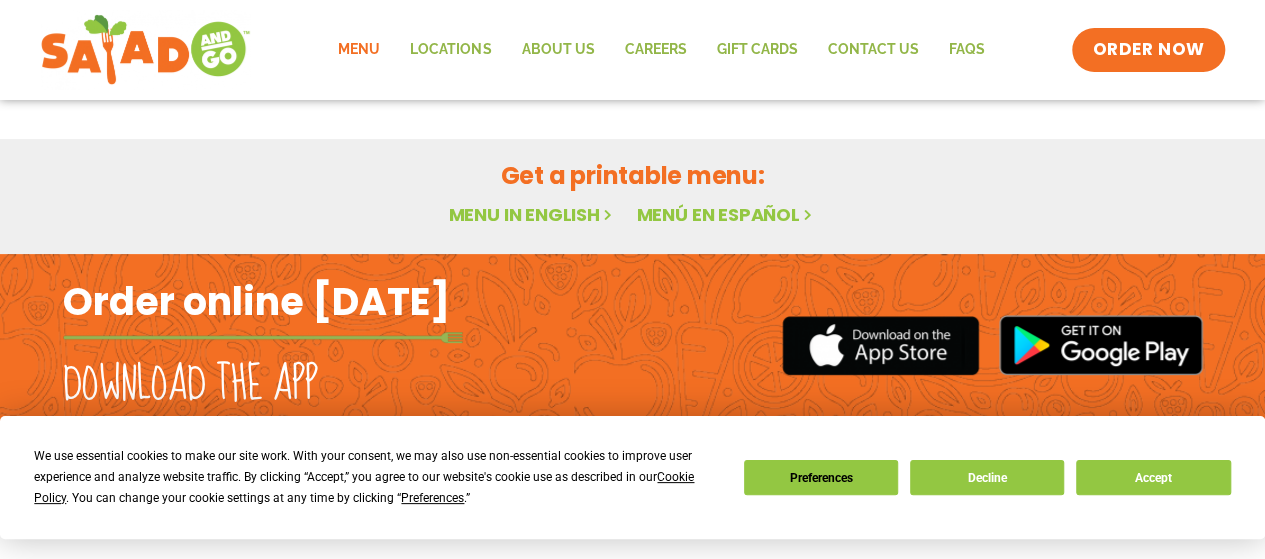 click on "Menu" 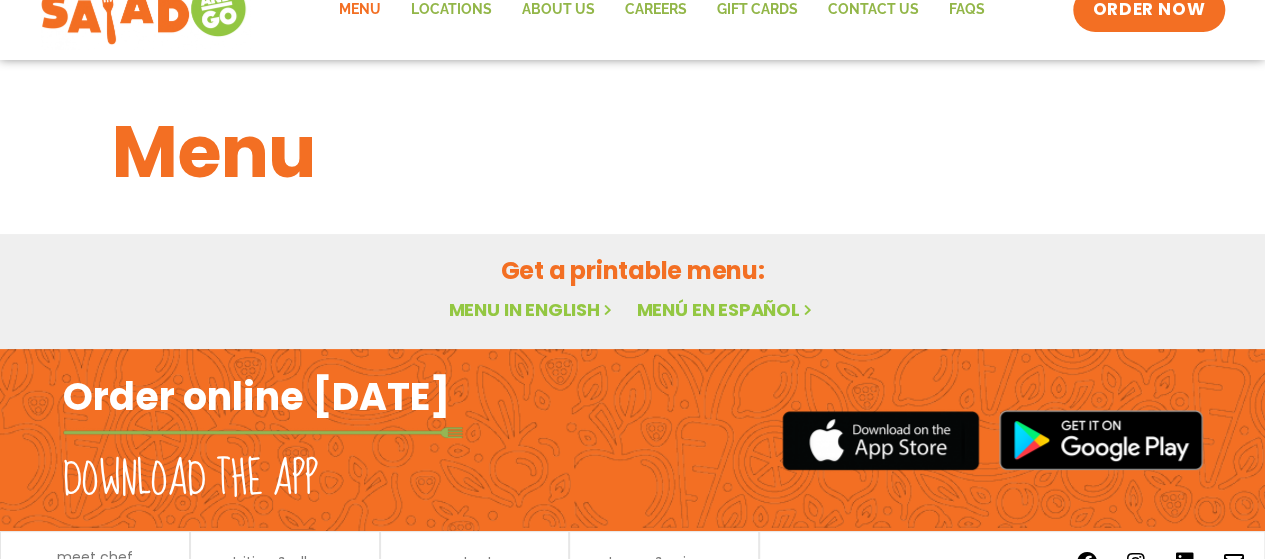 scroll, scrollTop: 135, scrollLeft: 0, axis: vertical 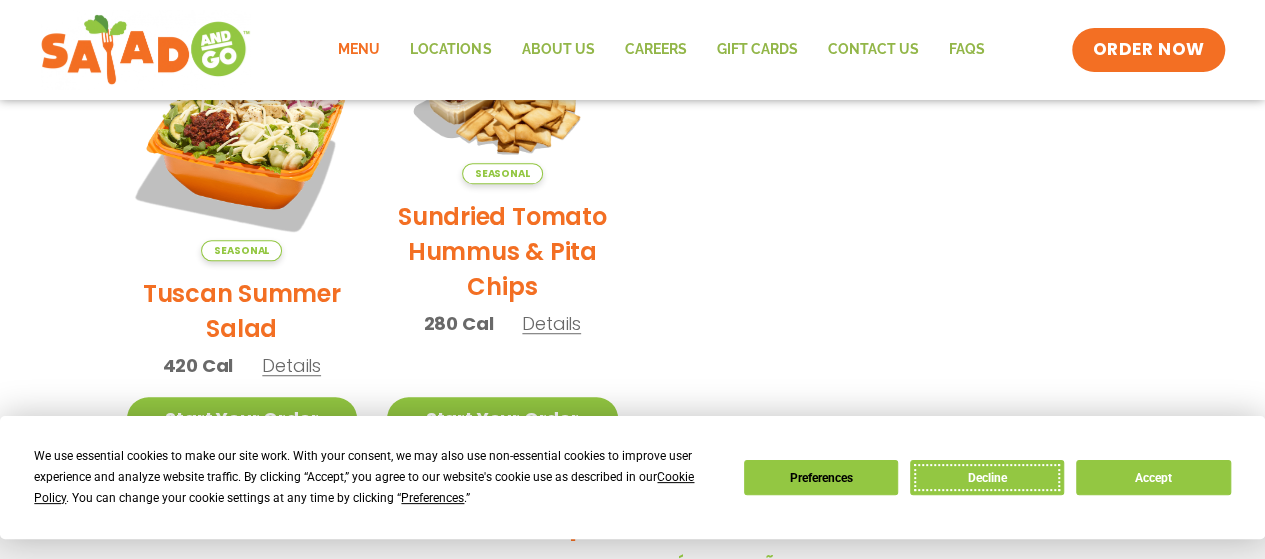 click on "Decline" at bounding box center (987, 477) 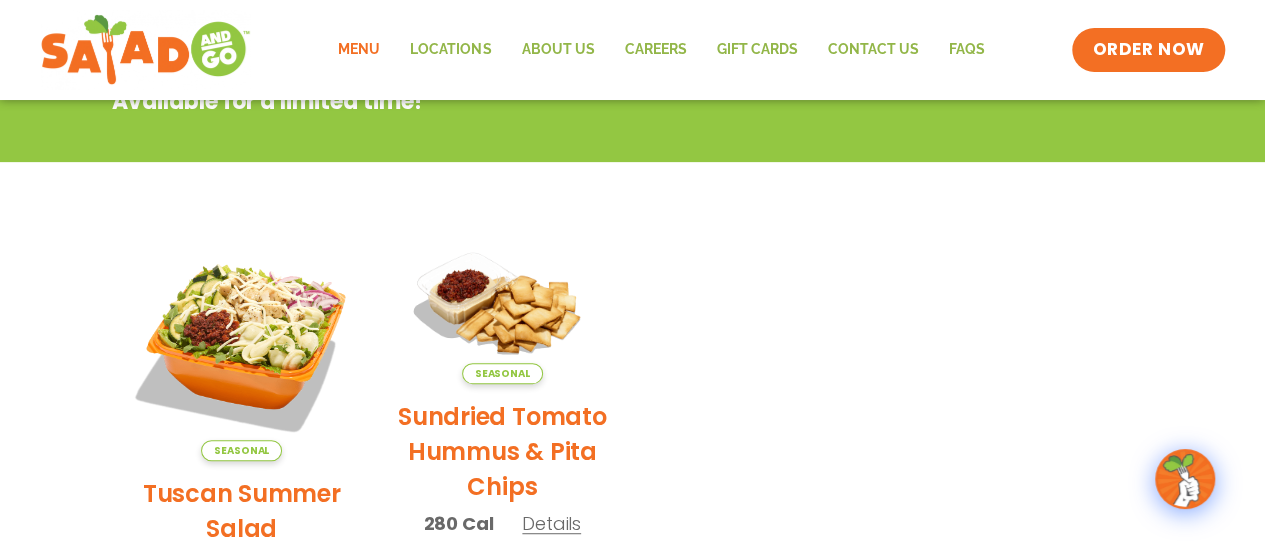 scroll, scrollTop: 35, scrollLeft: 0, axis: vertical 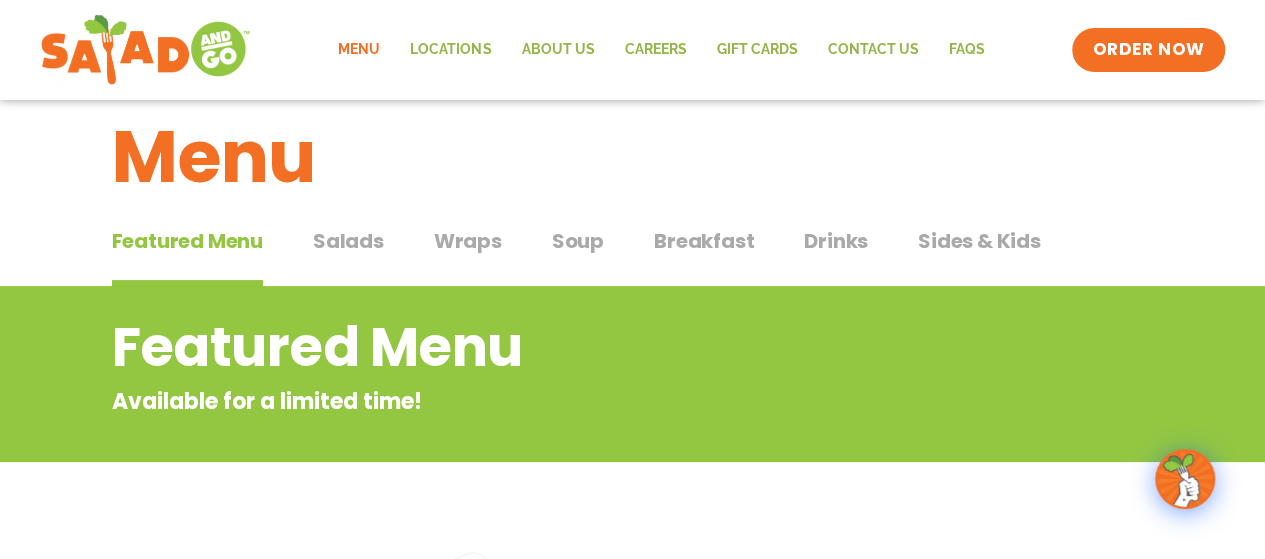 click on "Salads" at bounding box center [348, 241] 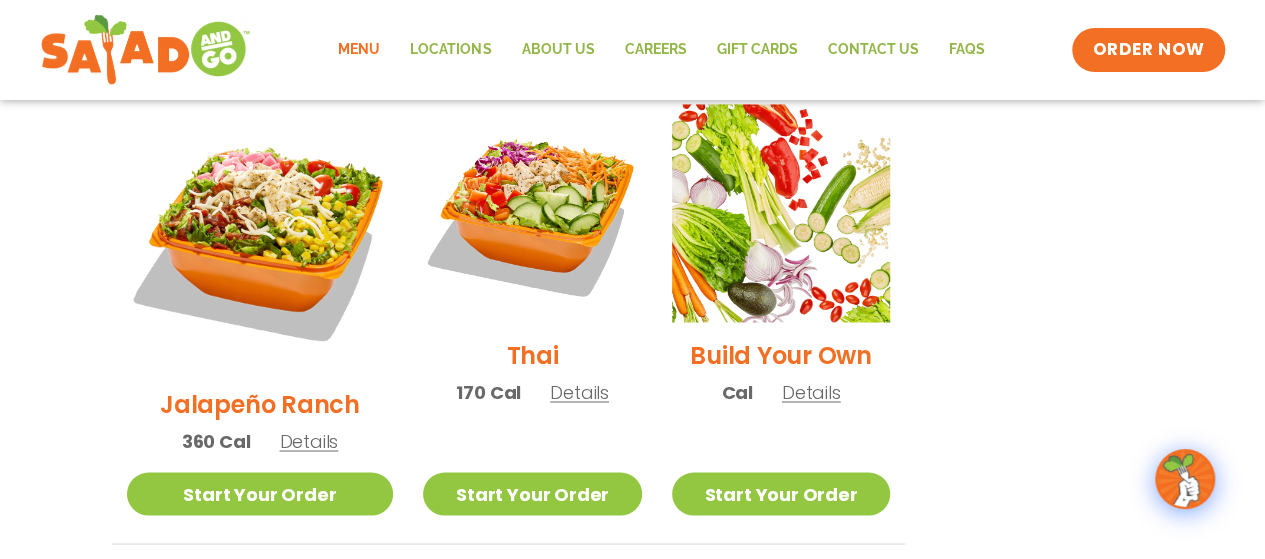 scroll, scrollTop: 1135, scrollLeft: 0, axis: vertical 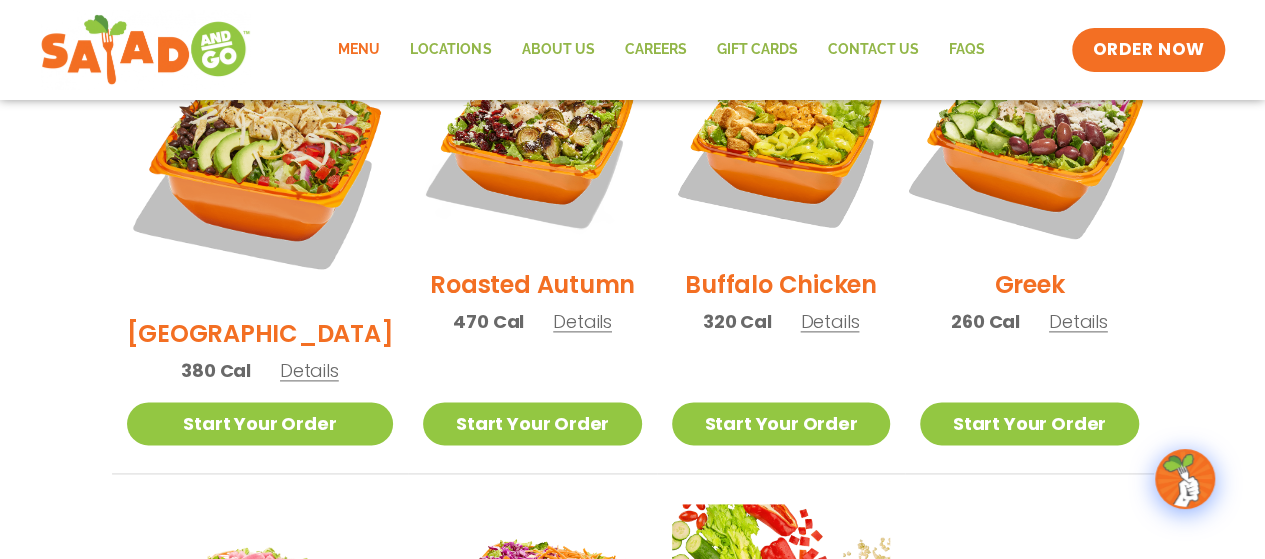 click at bounding box center [1029, 143] 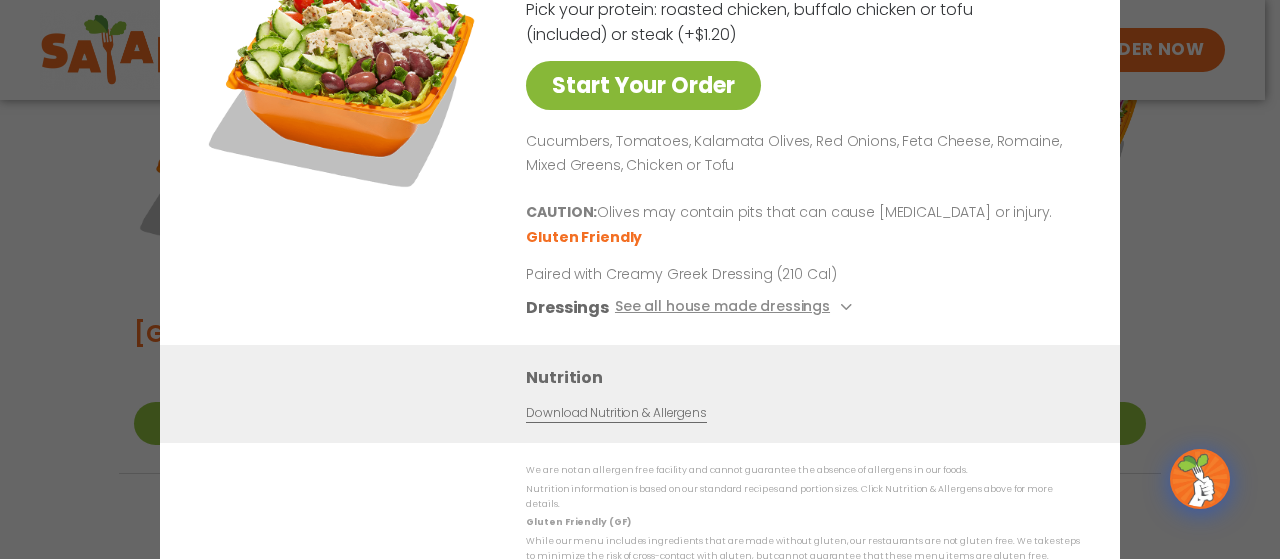 click on "Start Your Order" at bounding box center (643, 85) 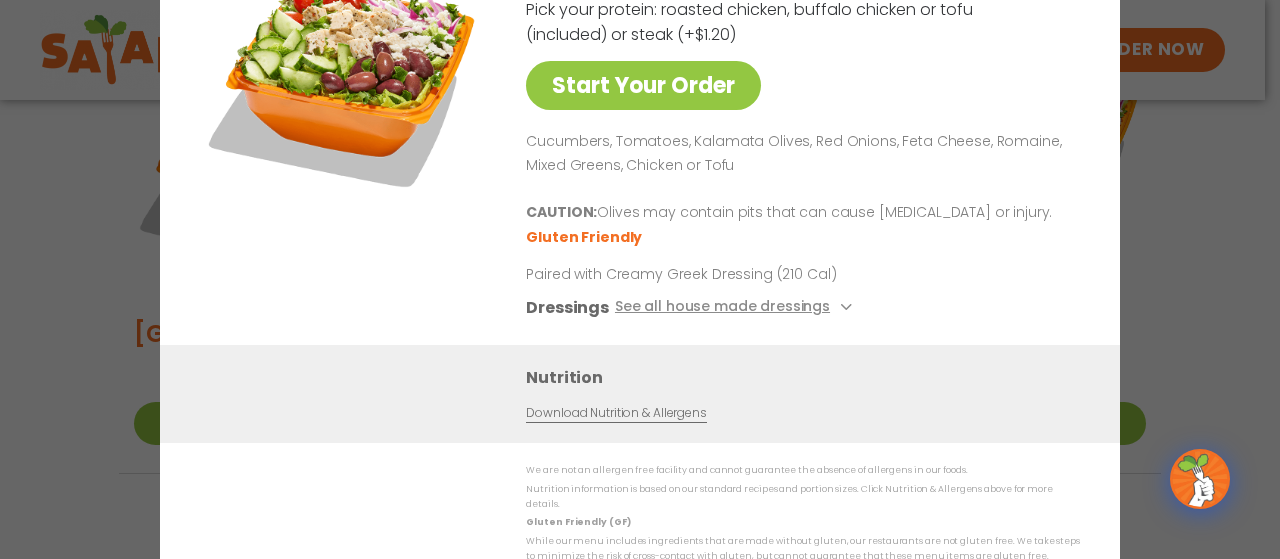 click on "Start Your Order Greek Salad  260 Cal  Pick your protein: roasted chicken, buffalo chicken or tofu (included) or steak (+$1.20)   Start Your Order Cucumbers, Tomatoes, Kalamata Olives, Red Onions, Feta Cheese, Romaine, Mixed Greens, Chicken or Tofu   CAUTION:  Olives may contain pits that can cause choking or injury. Gluten Friendly Paired with Creamy Greek Dressing (210 Cal) Dressings   See all house made dressings    Creamy Greek GF   Balsamic Vinaigrette GF DF V   BBQ Ranch GF   Caesar GF   Creamy Blue Cheese GF   Jalapeño Ranch GF   Ranch GF   Thai Peanut GF DF Nutrition   Download Nutrition & Allergens We are not an allergen free facility and cannot guarantee the absence of allergens in our foods. Nutrition information is based on our standard recipes and portion sizes. Click Nutrition & Allergens above for more details. Gluten Friendly (GF) Dairy Friendly (DF)" at bounding box center [640, 279] 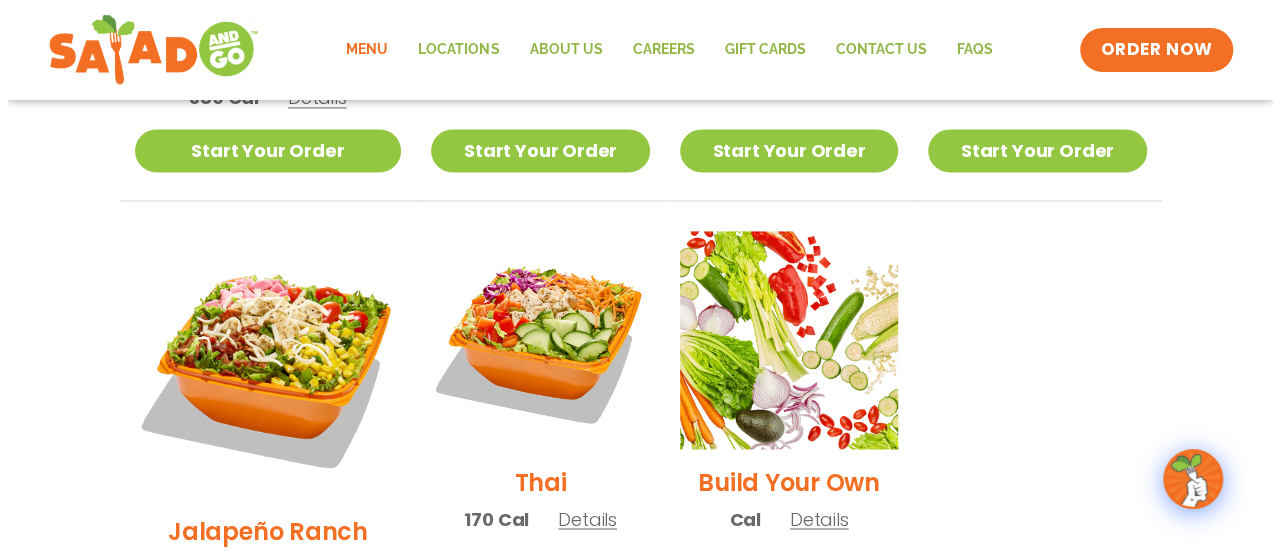 scroll, scrollTop: 1549, scrollLeft: 0, axis: vertical 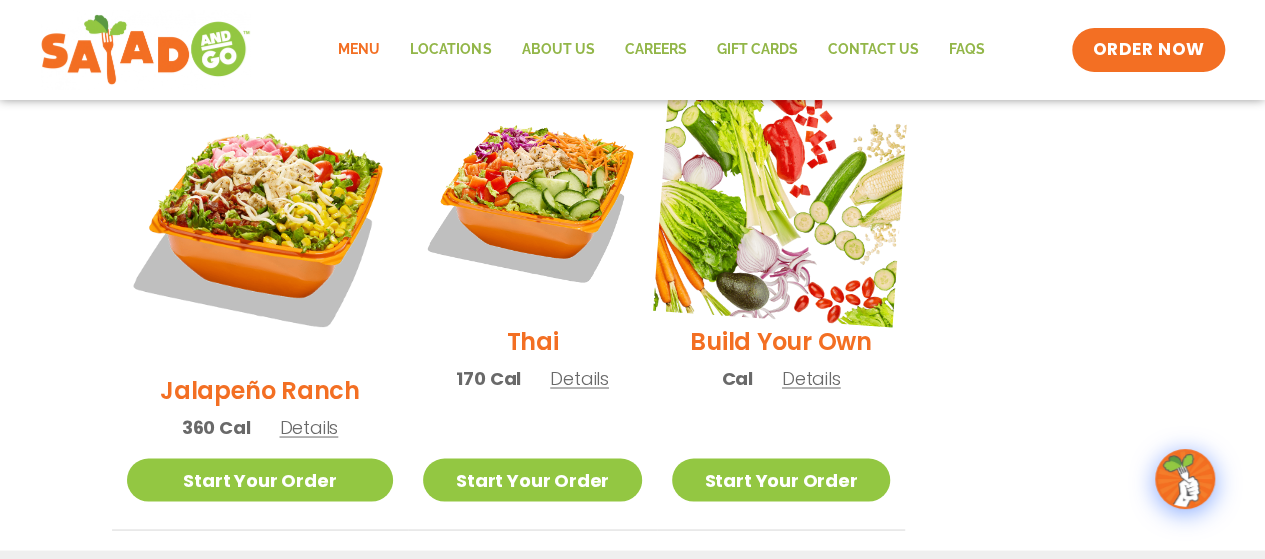 click at bounding box center (781, 199) 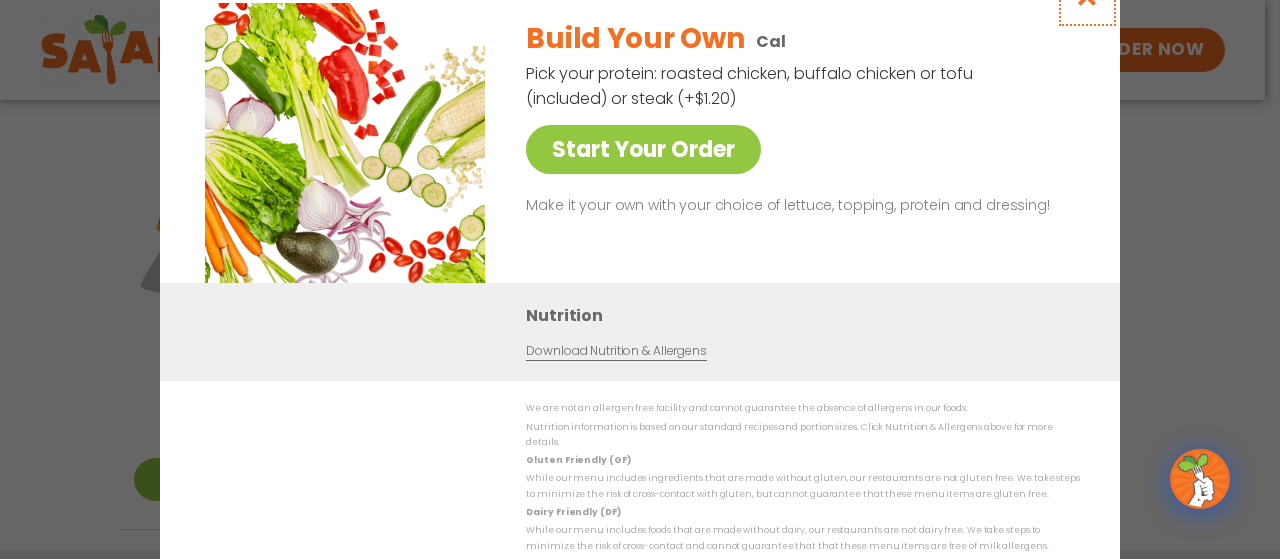 click at bounding box center (1087, -4) 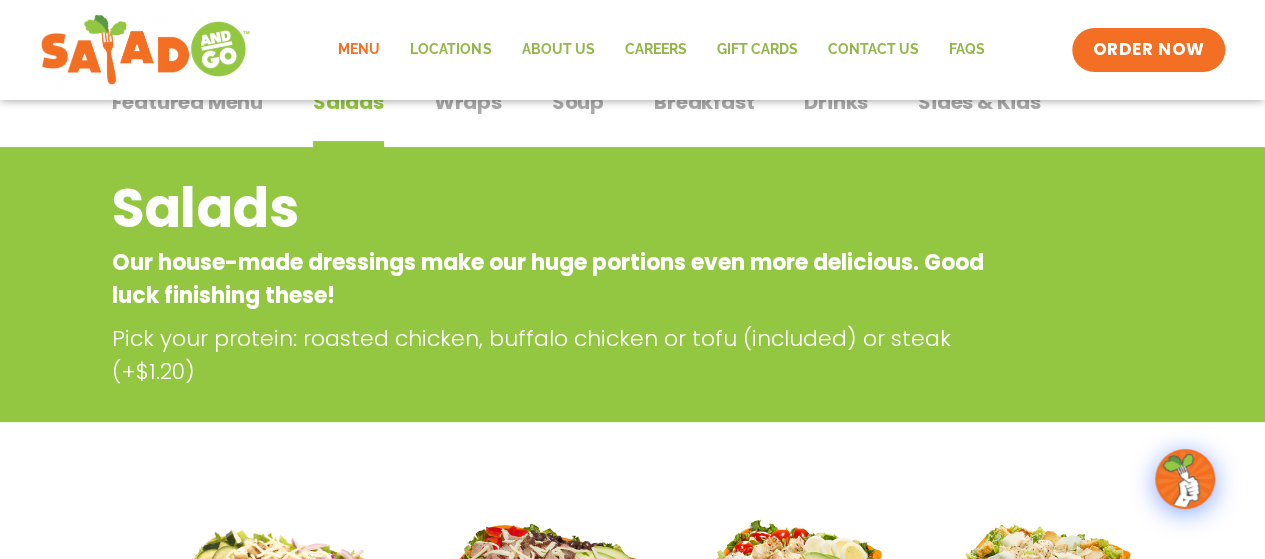 scroll, scrollTop: 0, scrollLeft: 0, axis: both 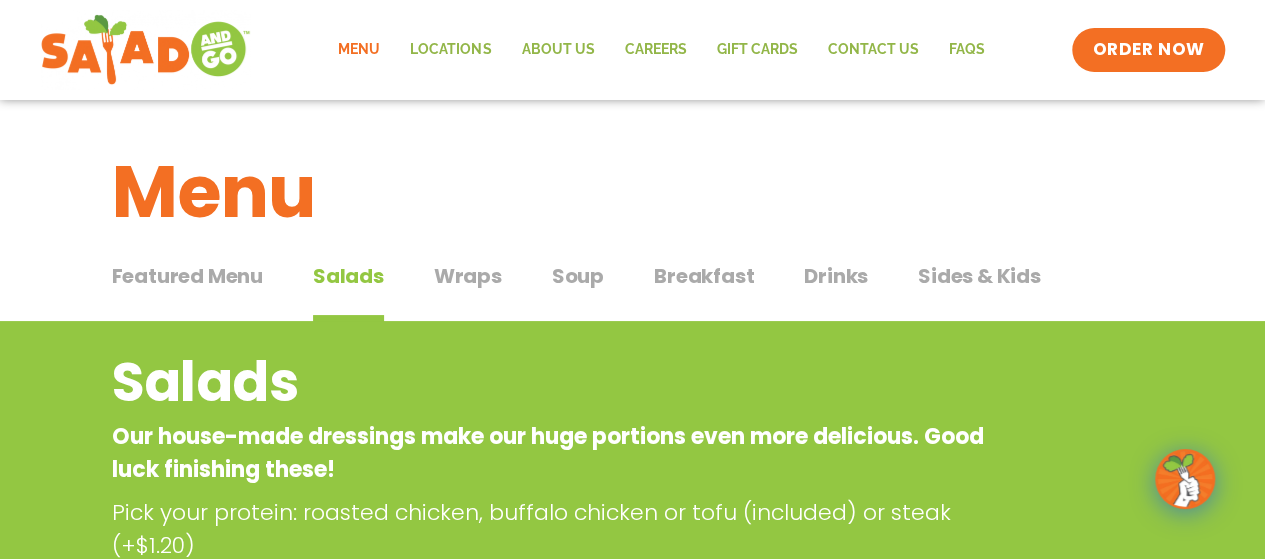 click on "Sides & Kids" at bounding box center (979, 276) 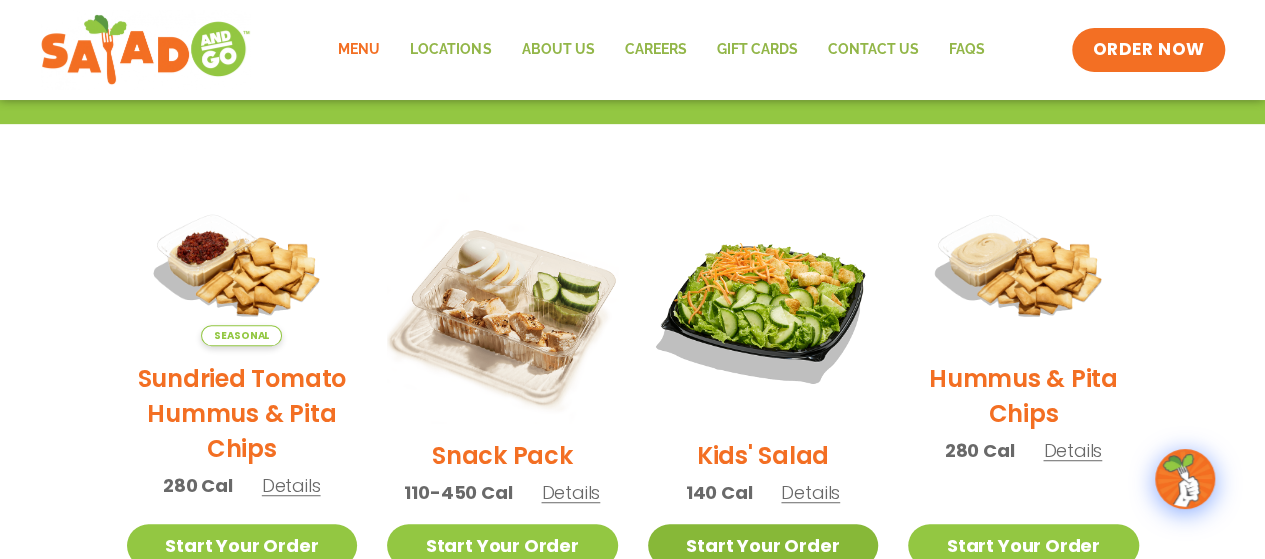 scroll, scrollTop: 400, scrollLeft: 0, axis: vertical 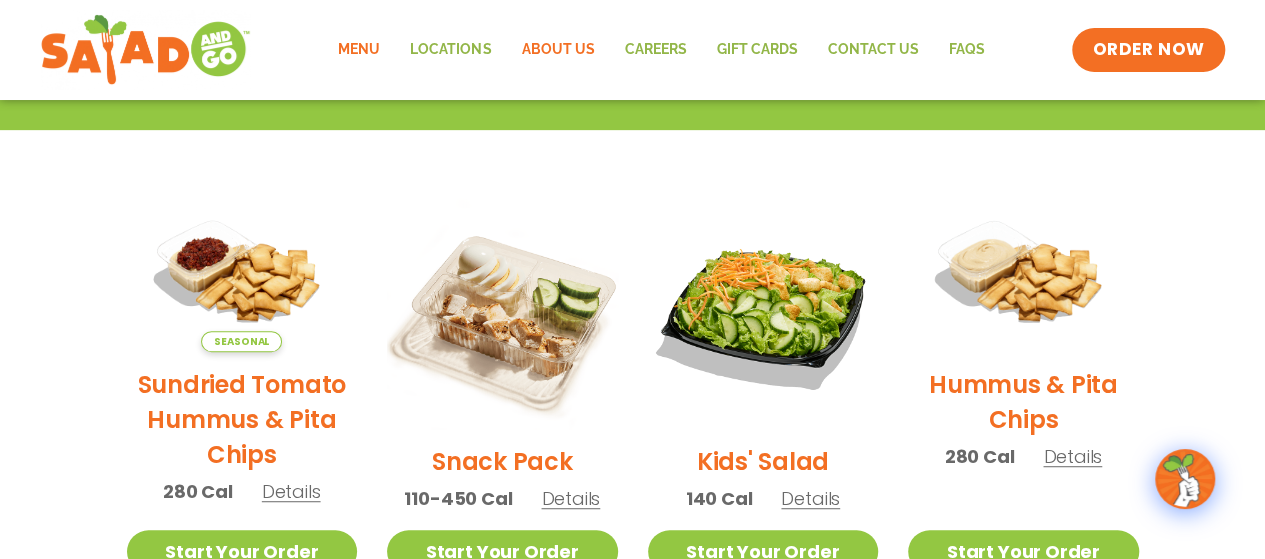 click on "About Us" 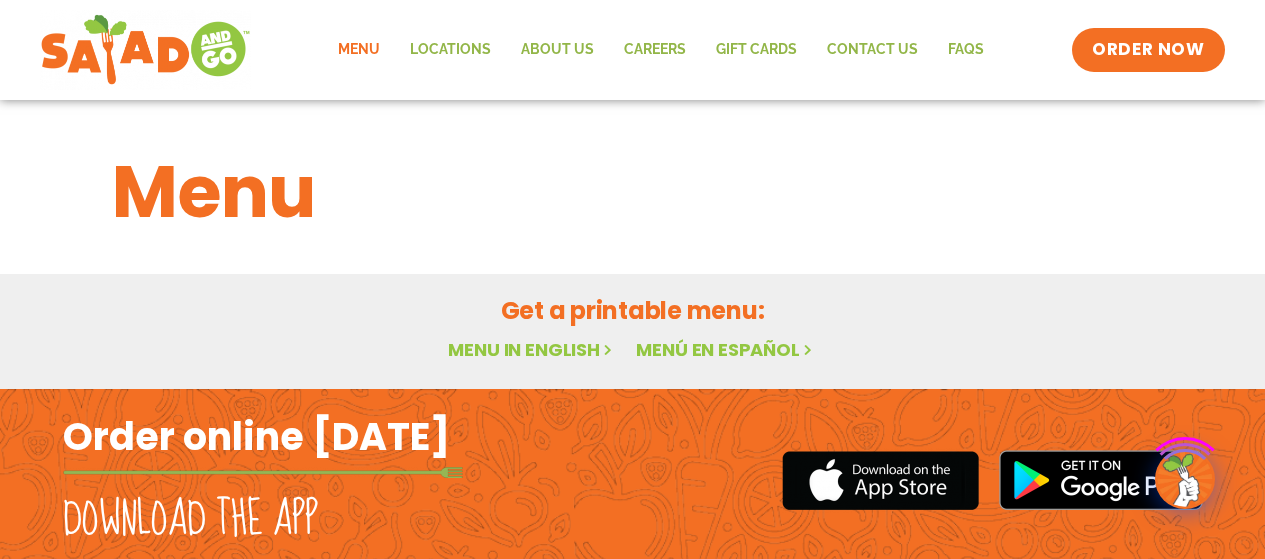 scroll, scrollTop: 0, scrollLeft: 0, axis: both 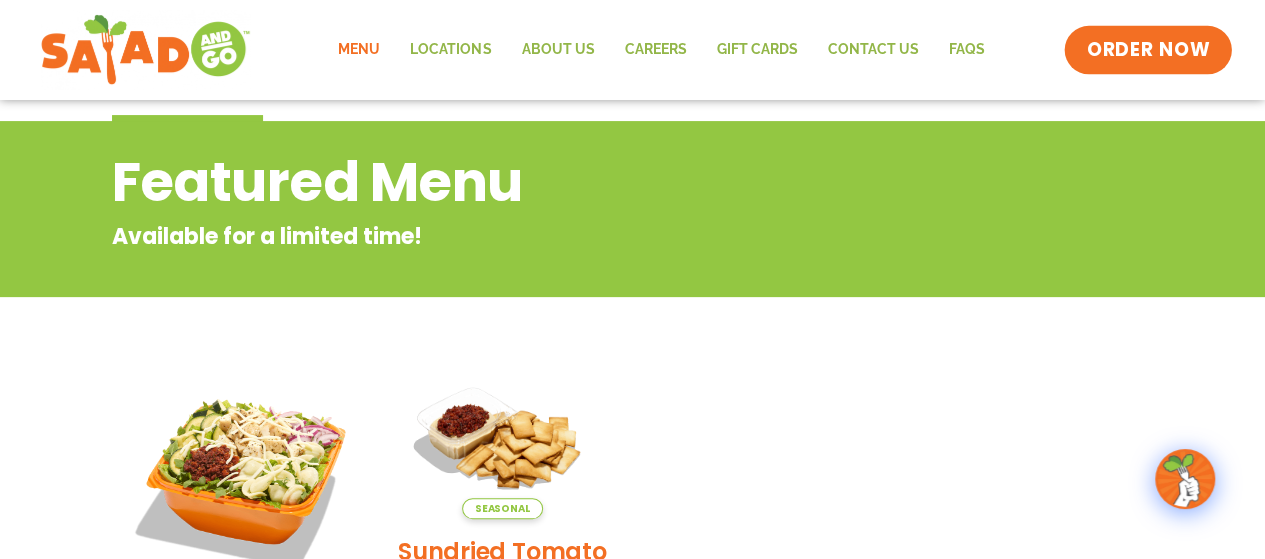 click on "ORDER NOW" at bounding box center (1149, 50) 